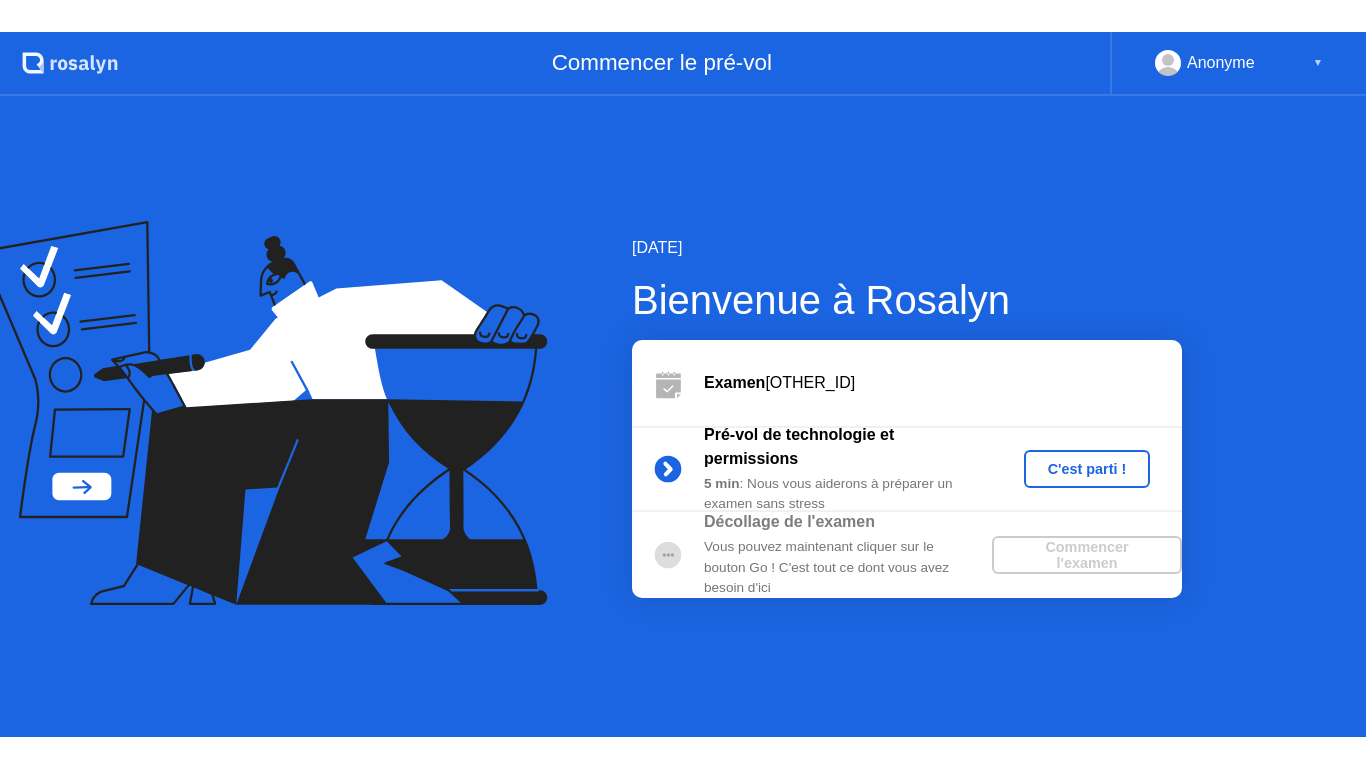 scroll, scrollTop: 0, scrollLeft: 0, axis: both 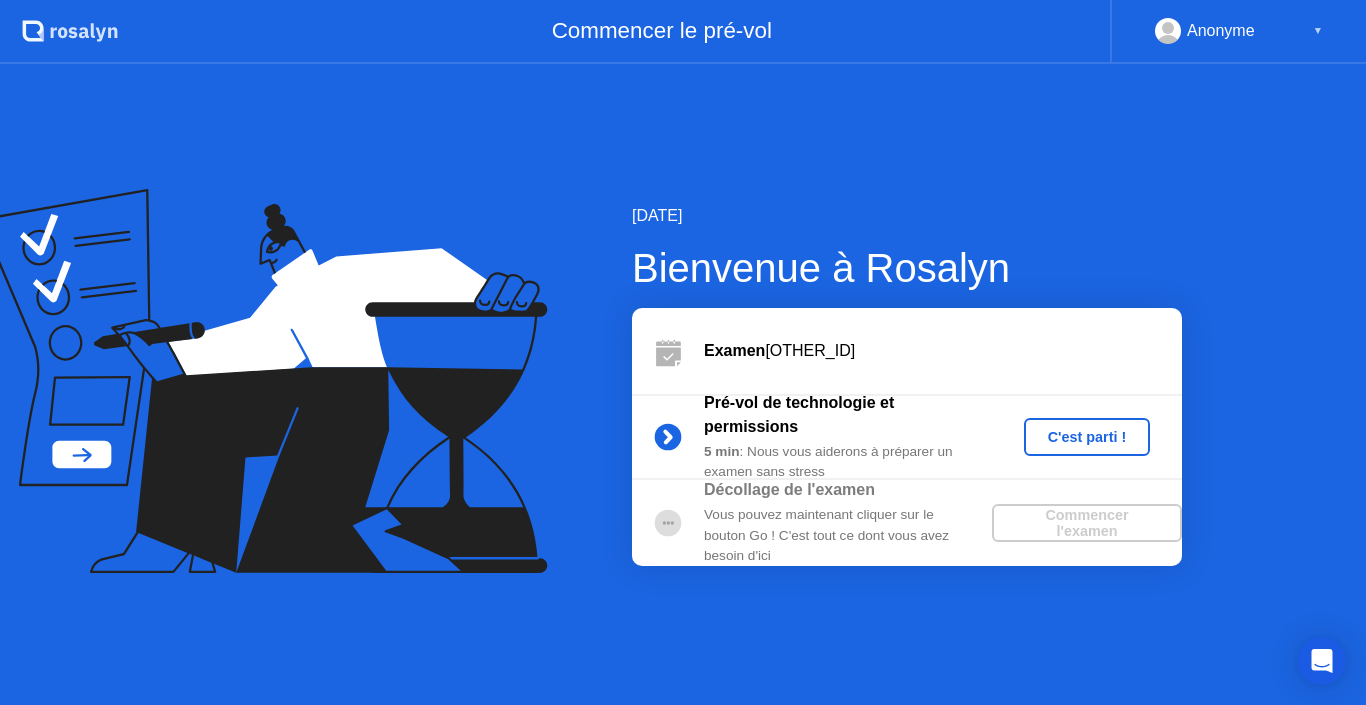 click on "C'est parti !" 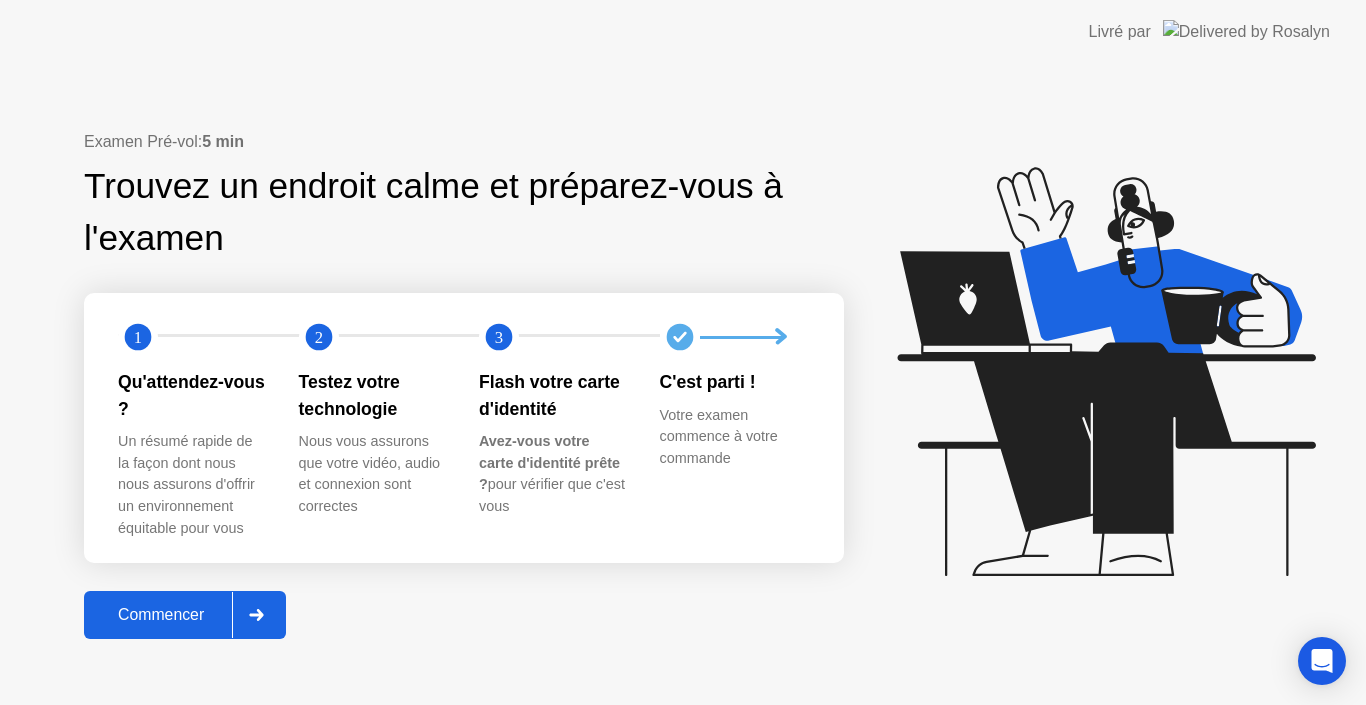 click on "Commencer" 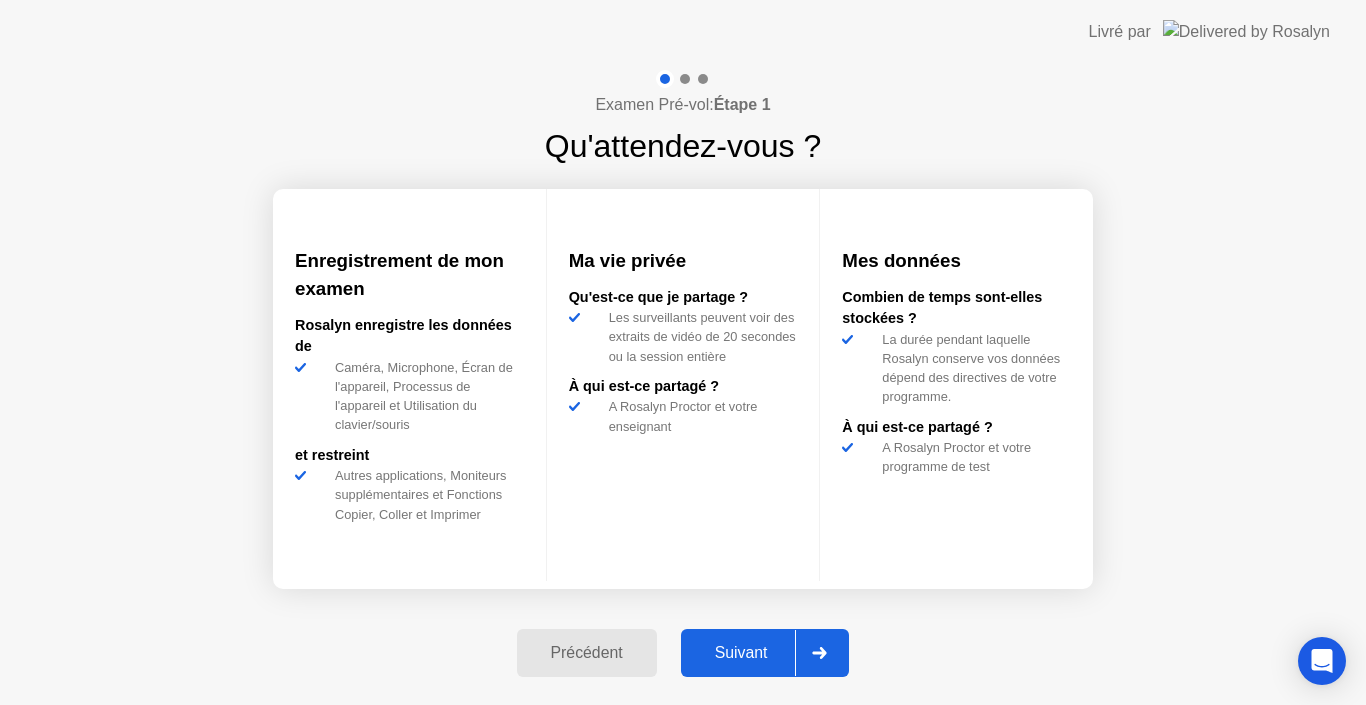 click on "Suivant" 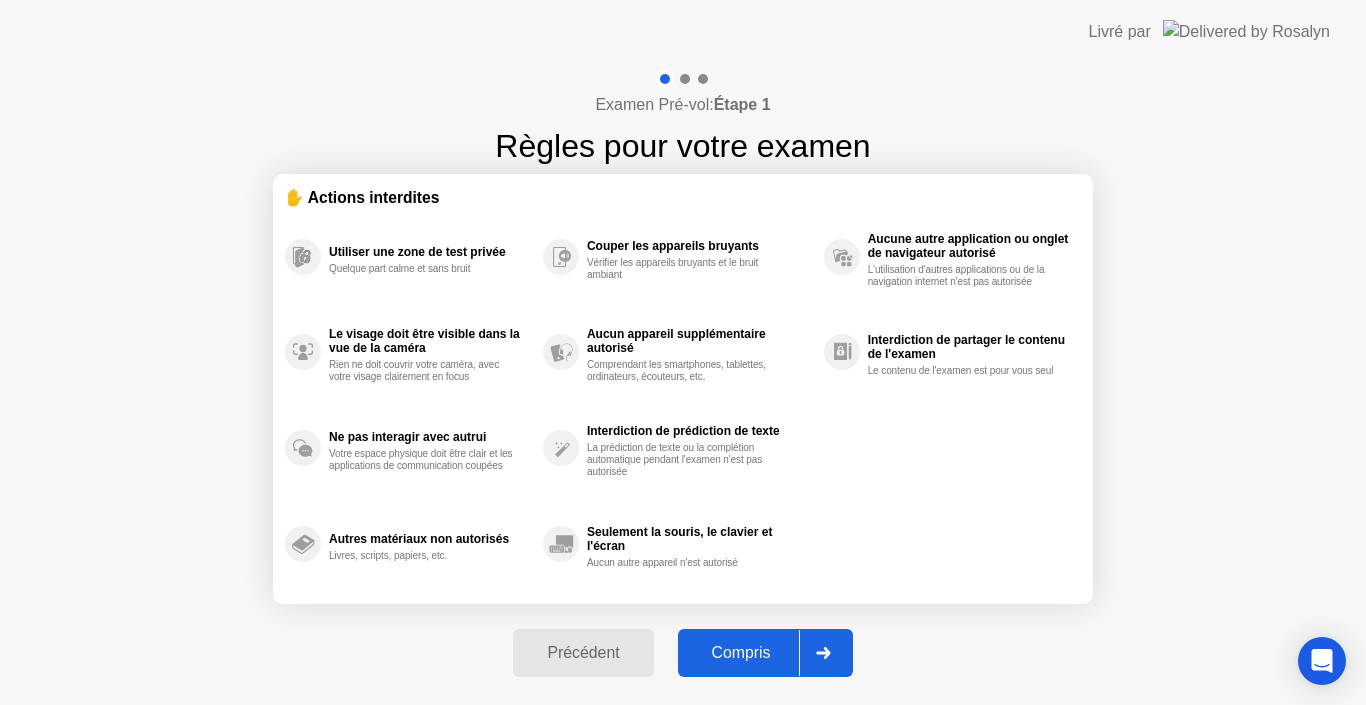 click on "Précédent Compris" 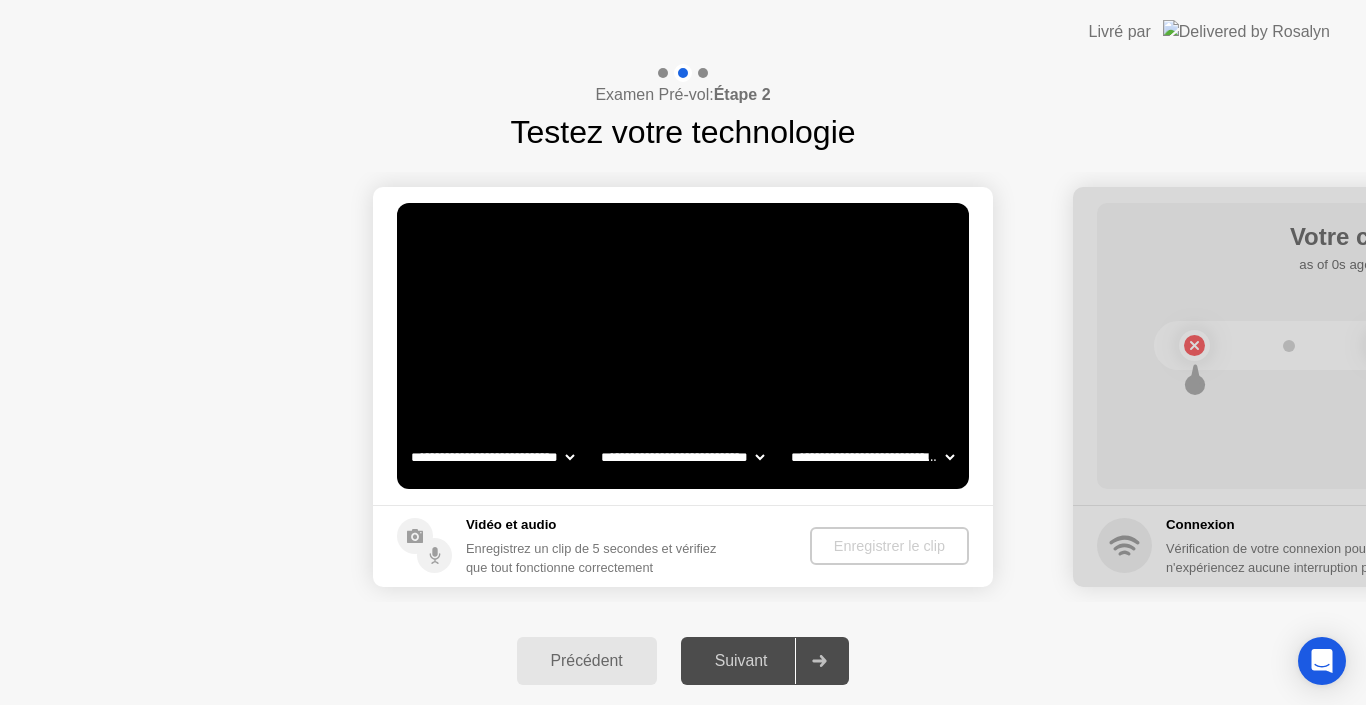 select on "**********" 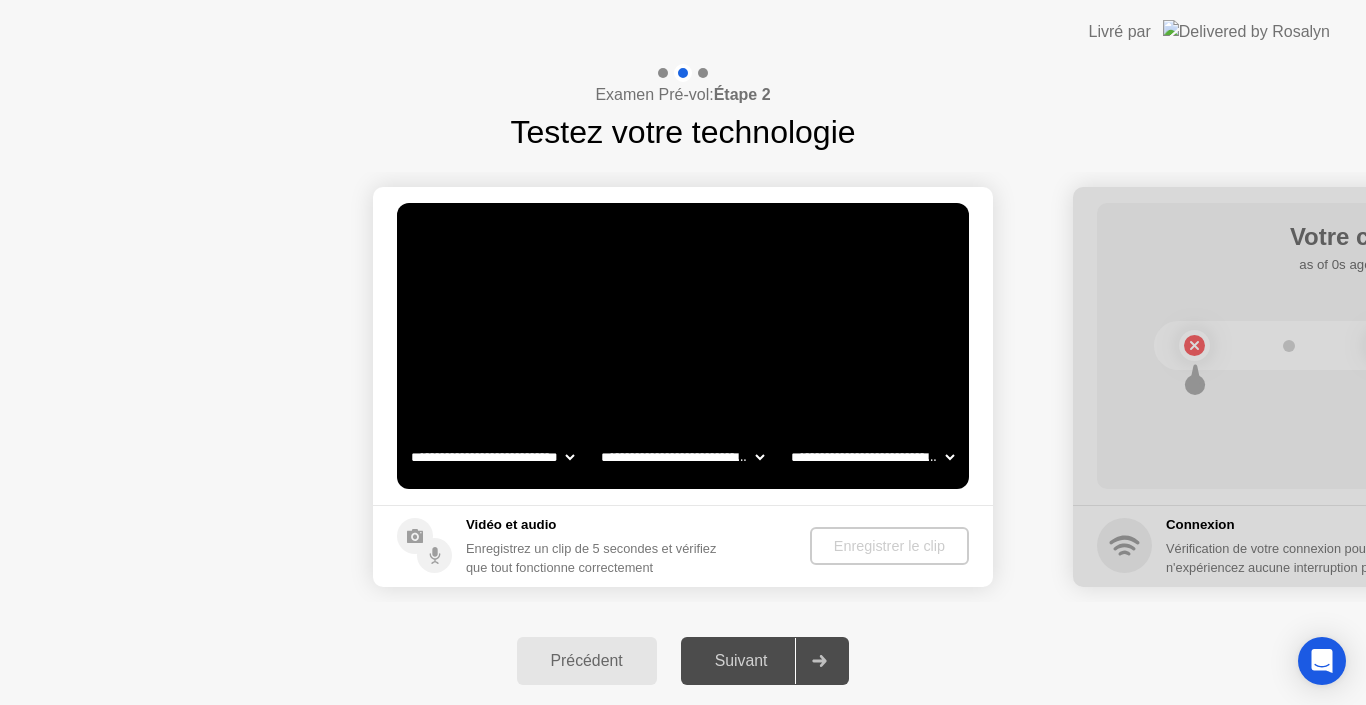 click on "**********" 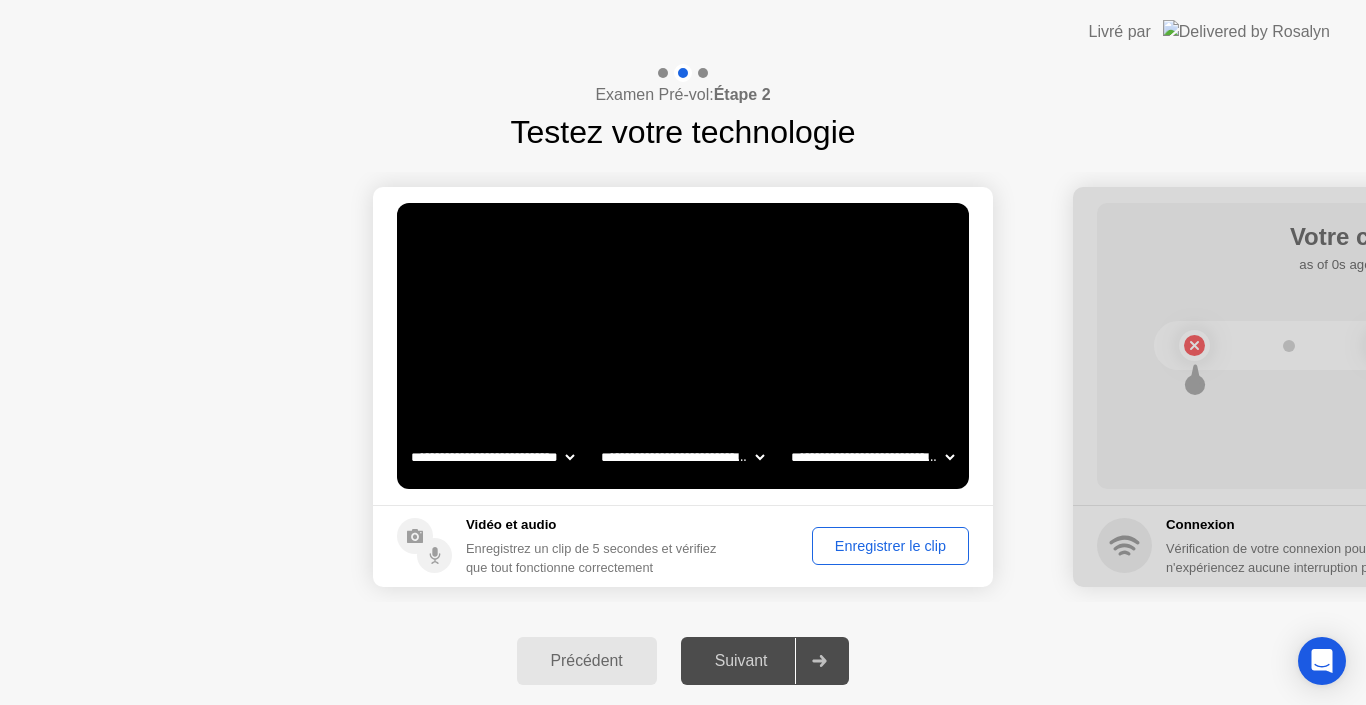 select on "**********" 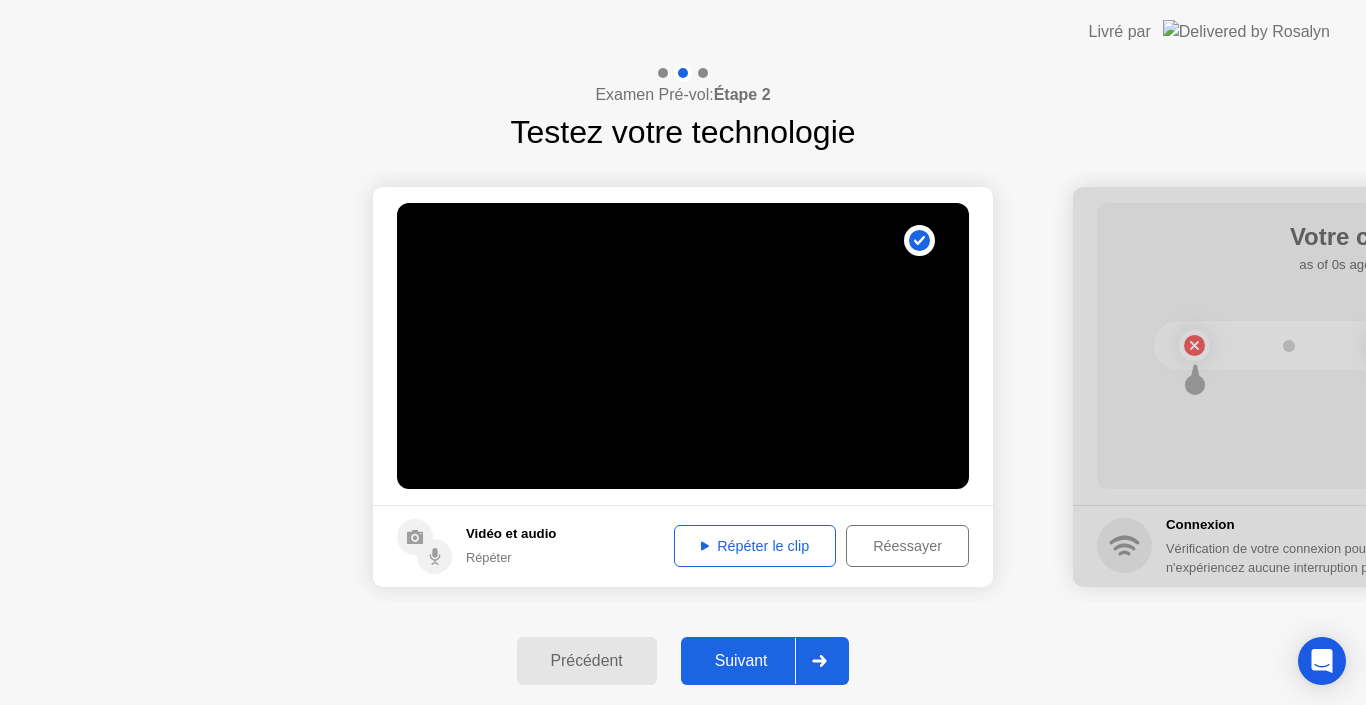 click 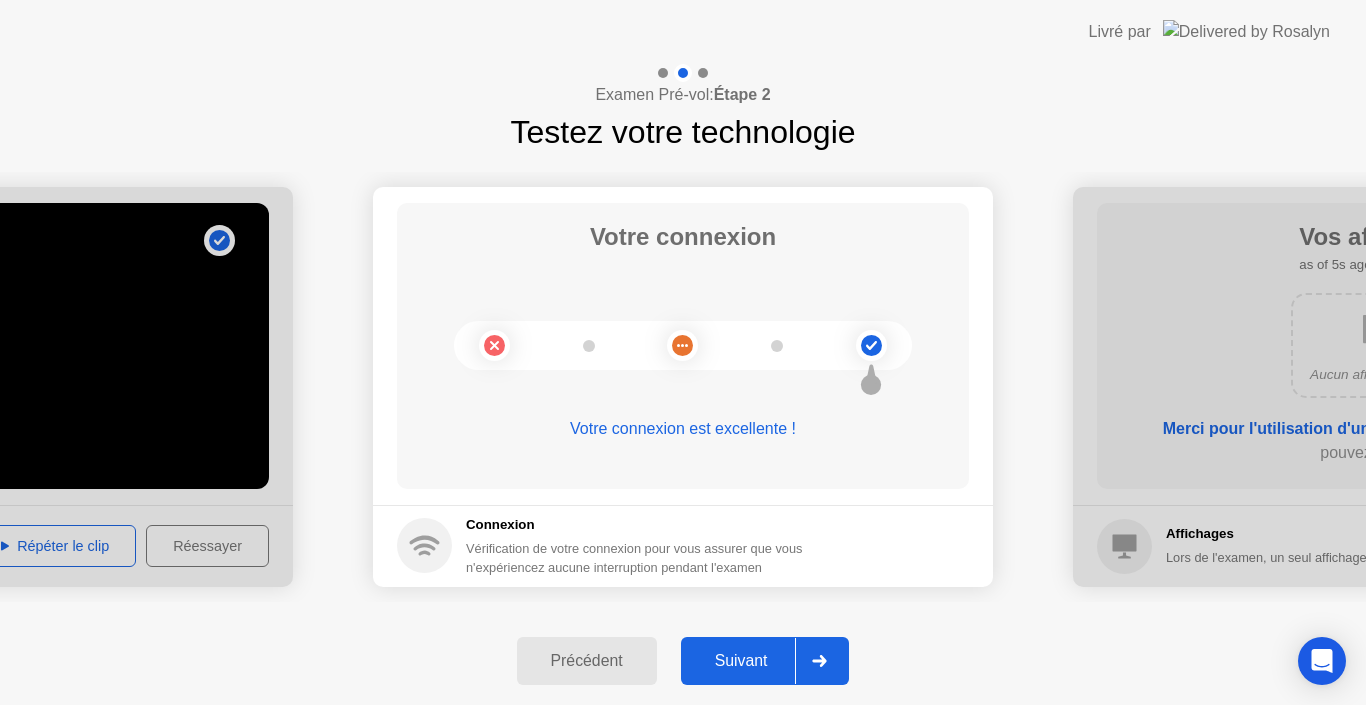 click on "Suivant" 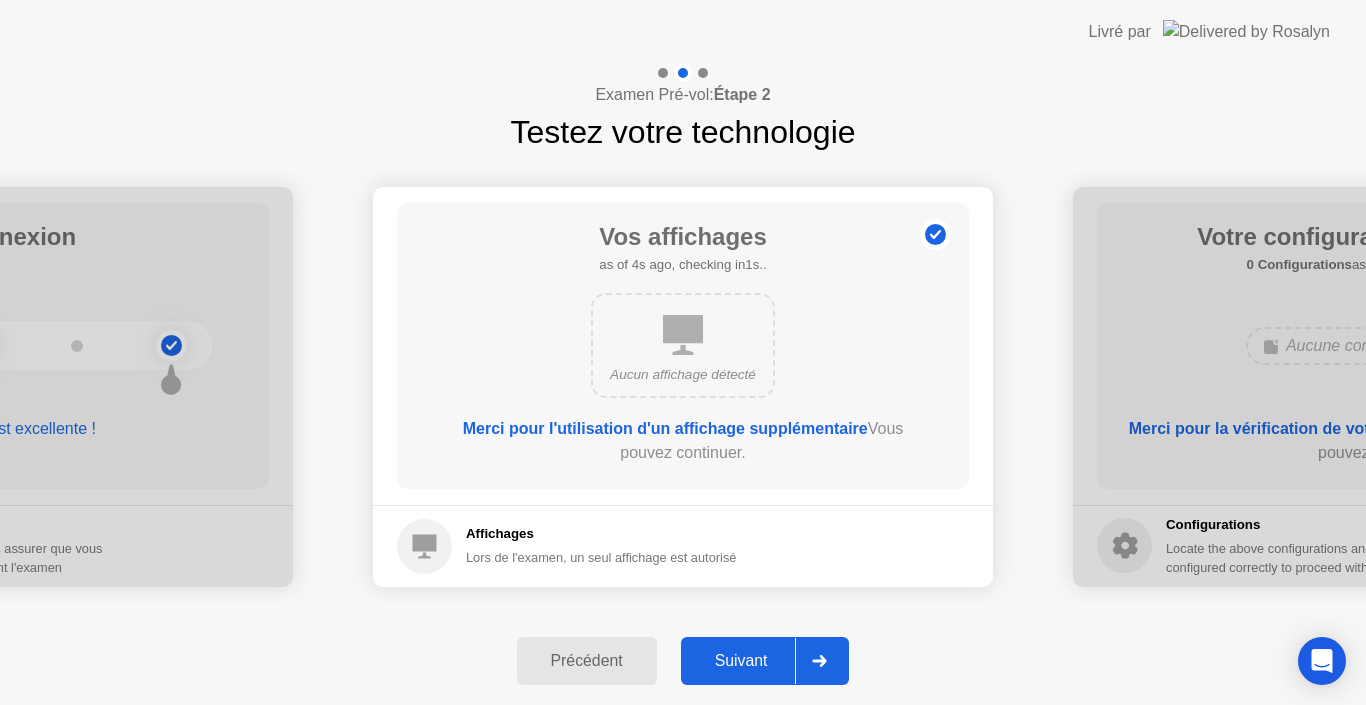 click on "Suivant" 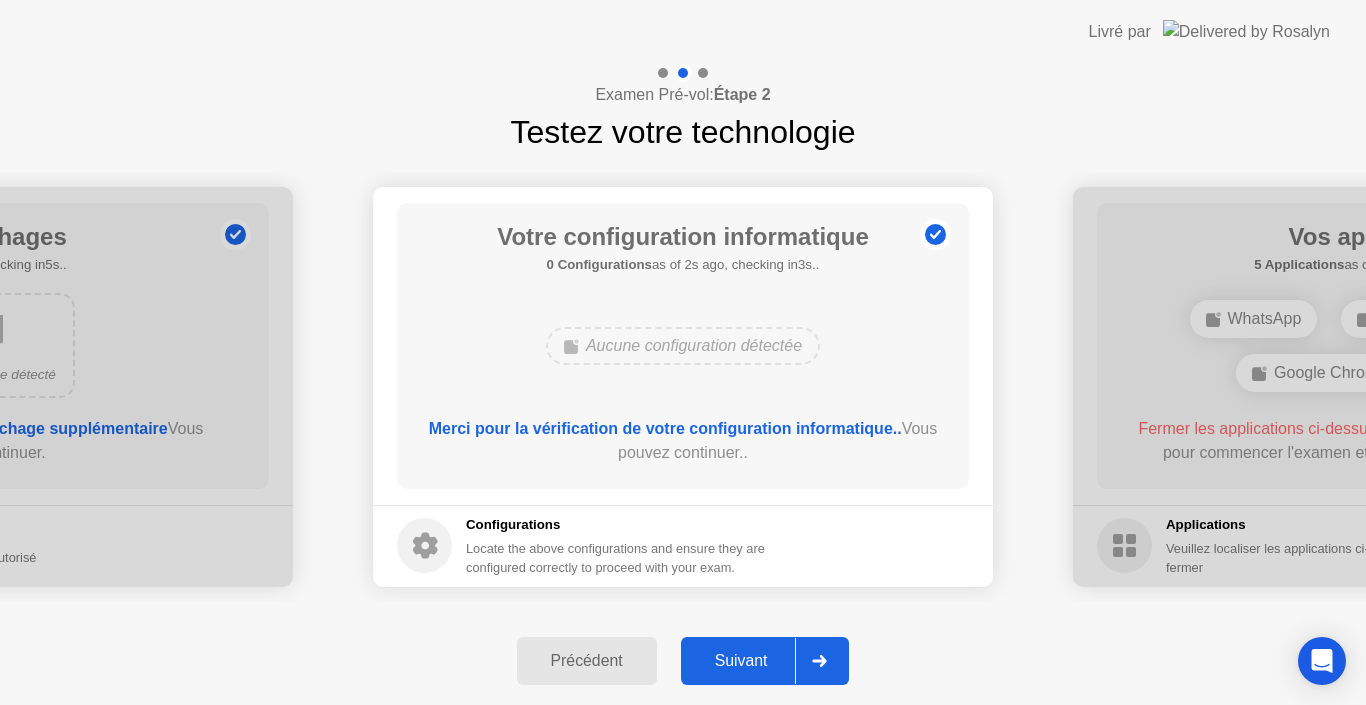 click on "Suivant" 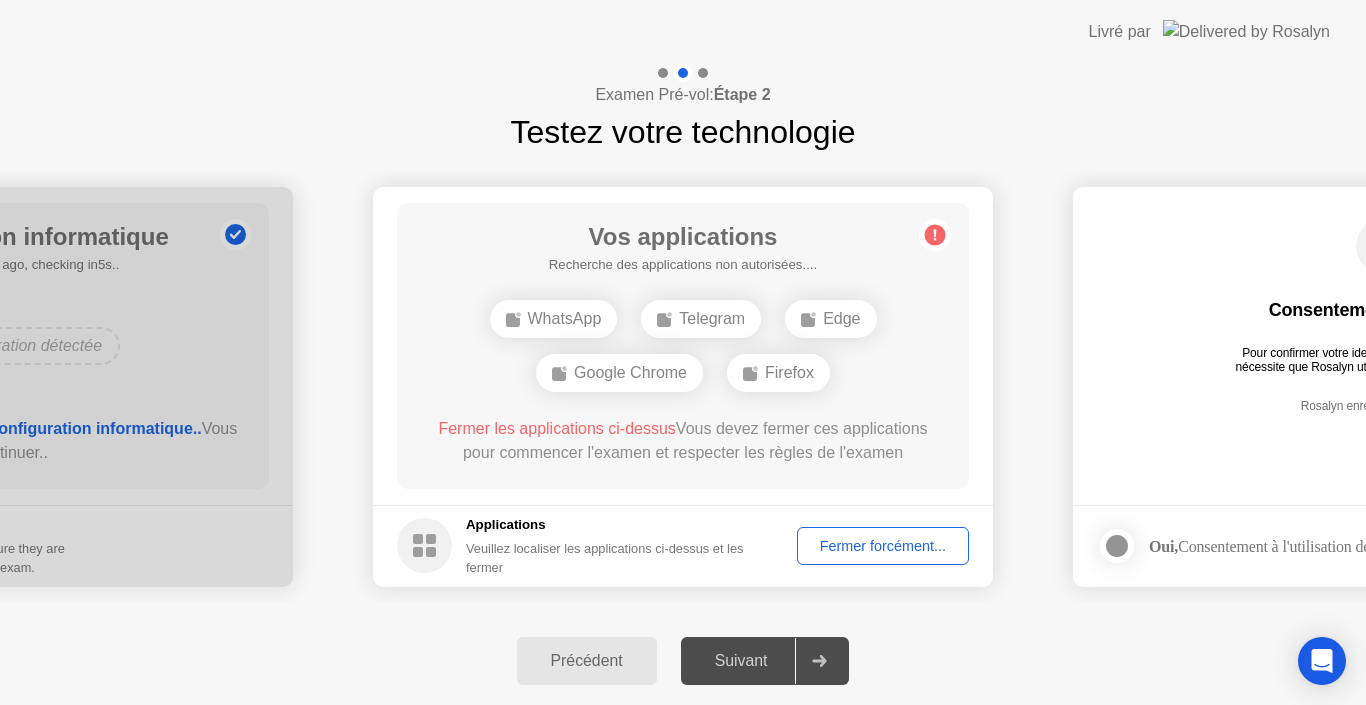 click on "Fermer forcément..." 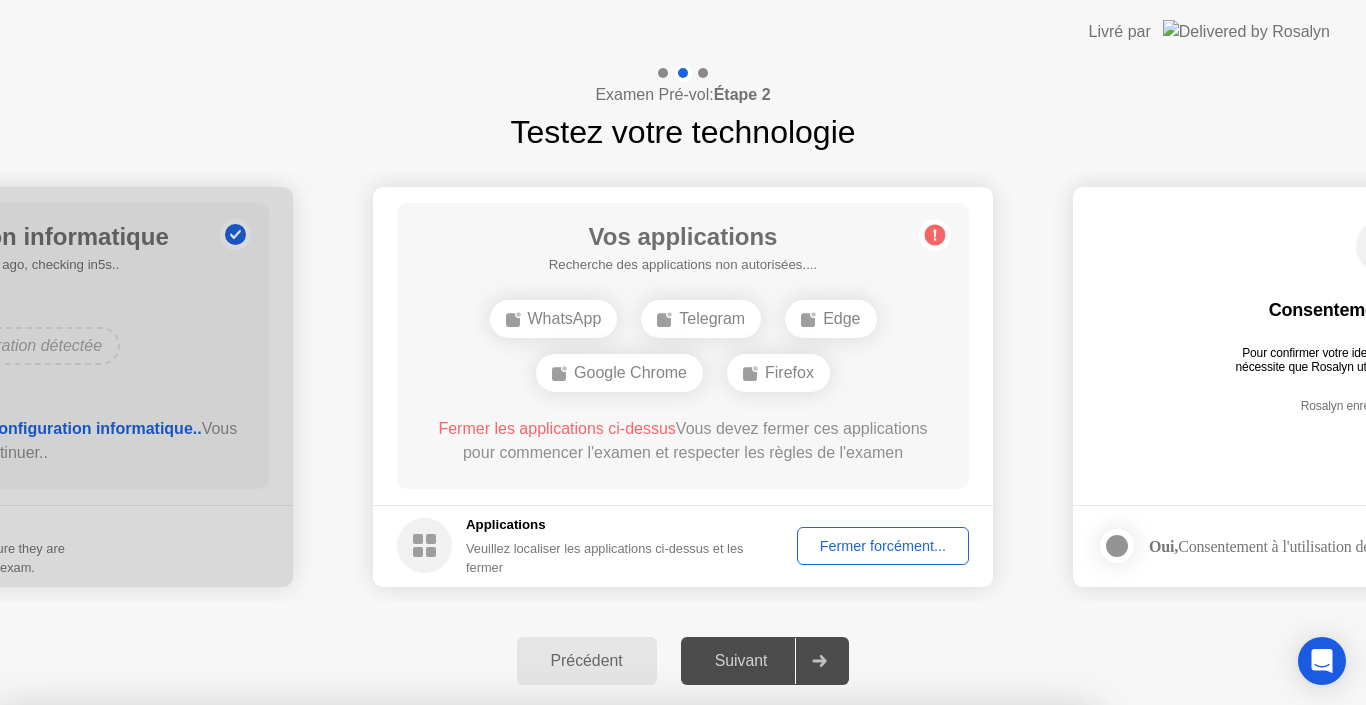 click on "Confirmer" at bounding box center [616, 1035] 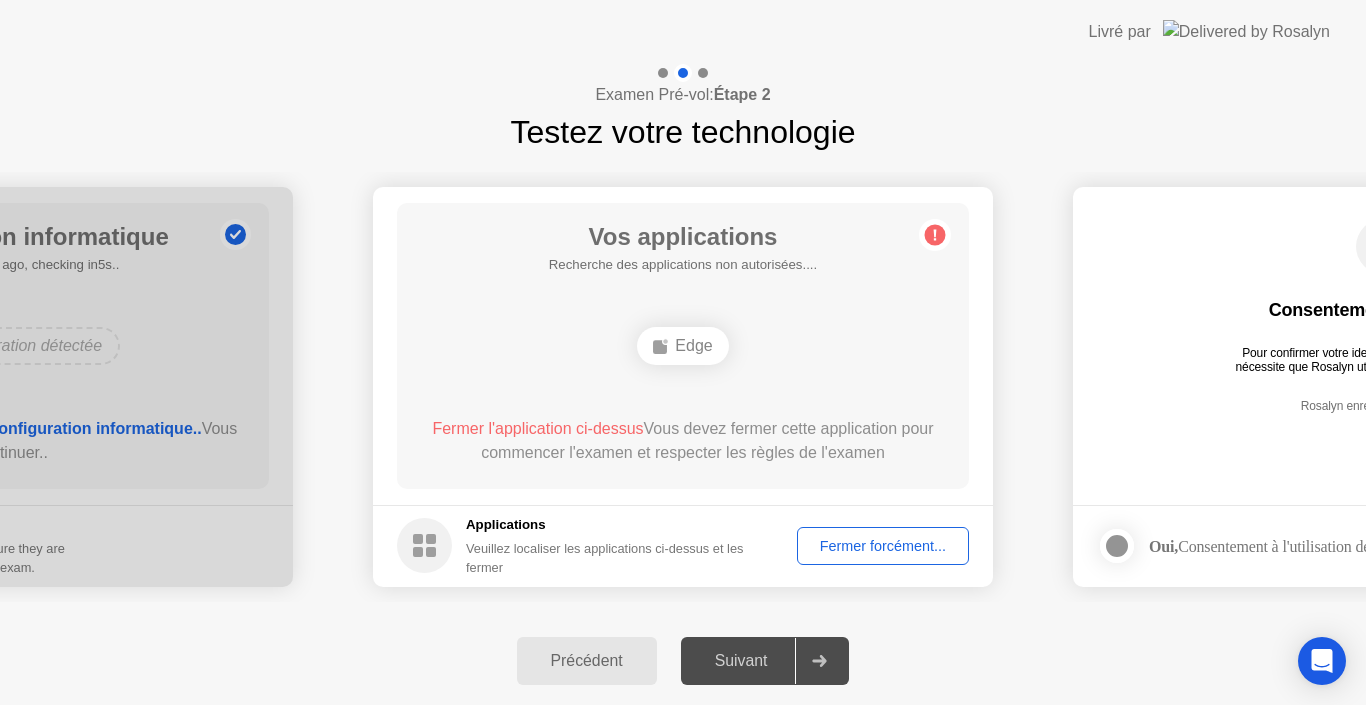 click on "Applications Veuillez localiser les applications ci-dessus et les fermer Fermer forcément..." 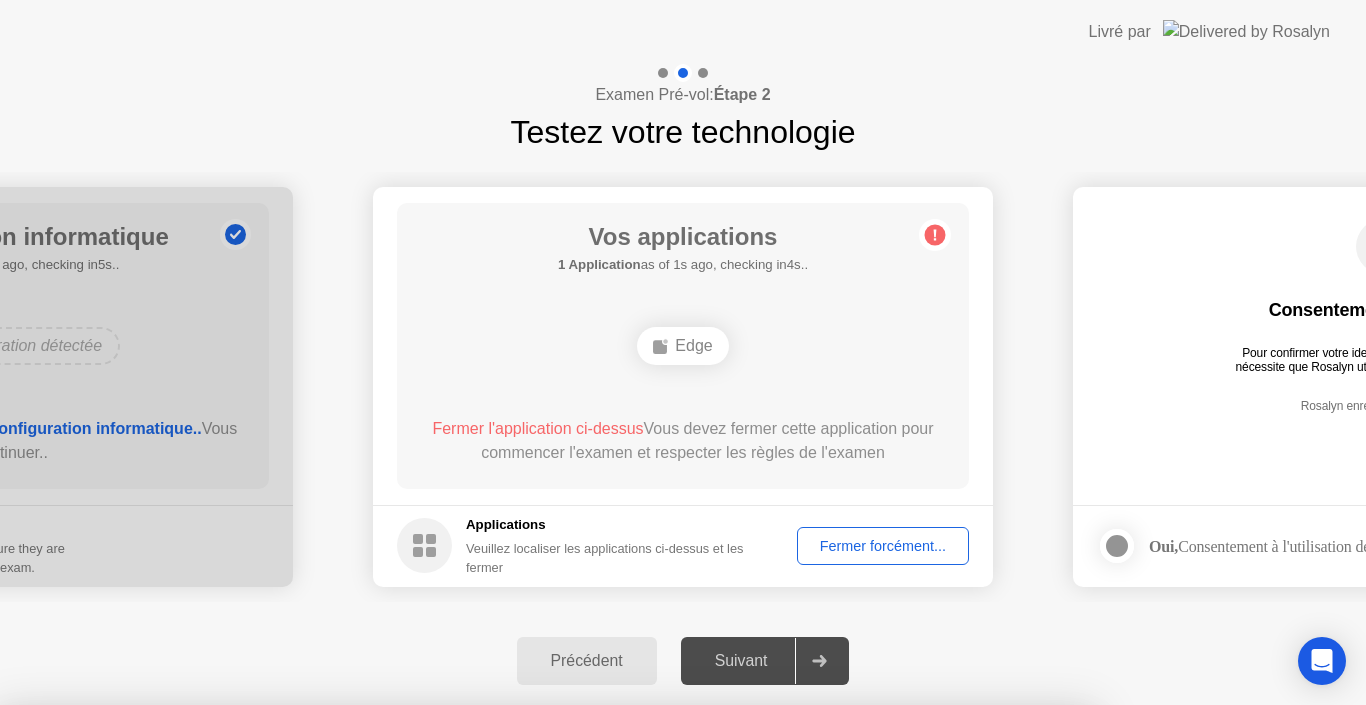 click on "Confirmer" at bounding box center (616, 981) 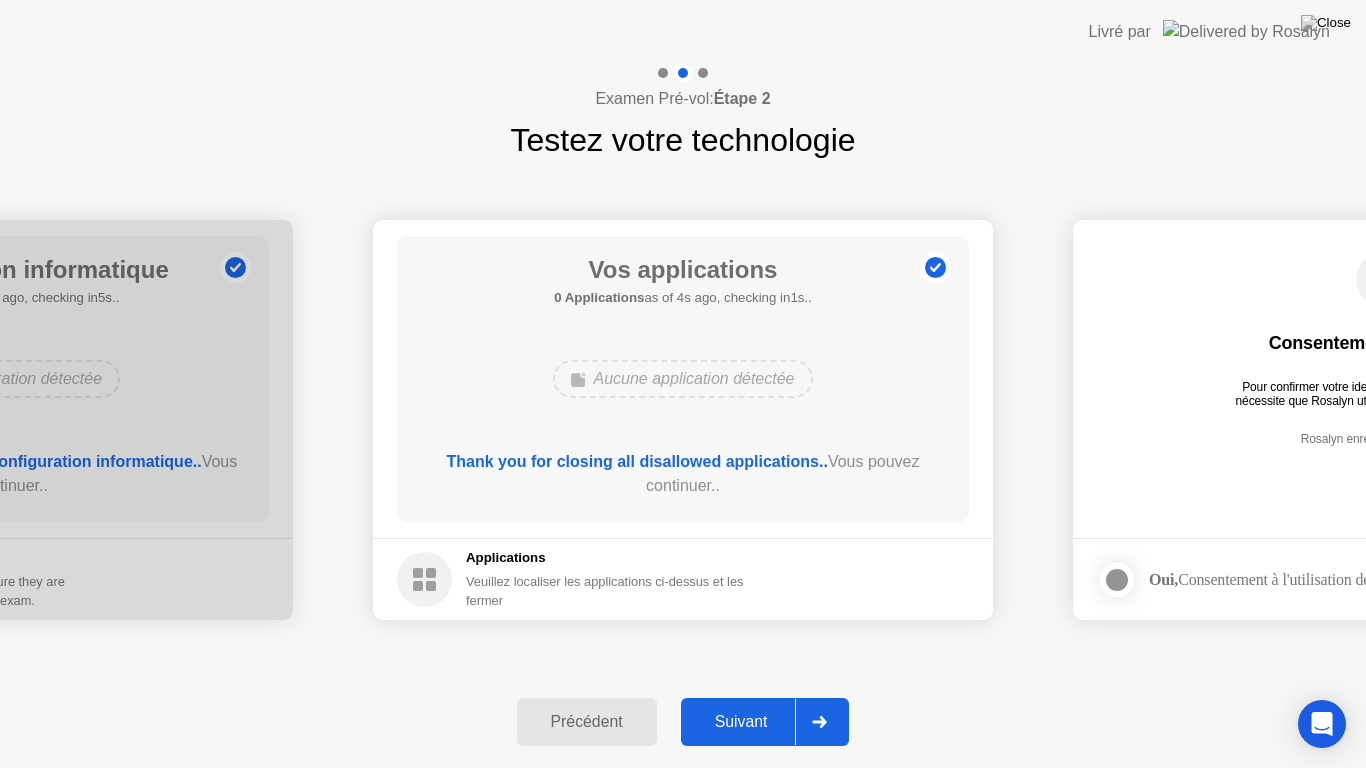 click on "Suivant" 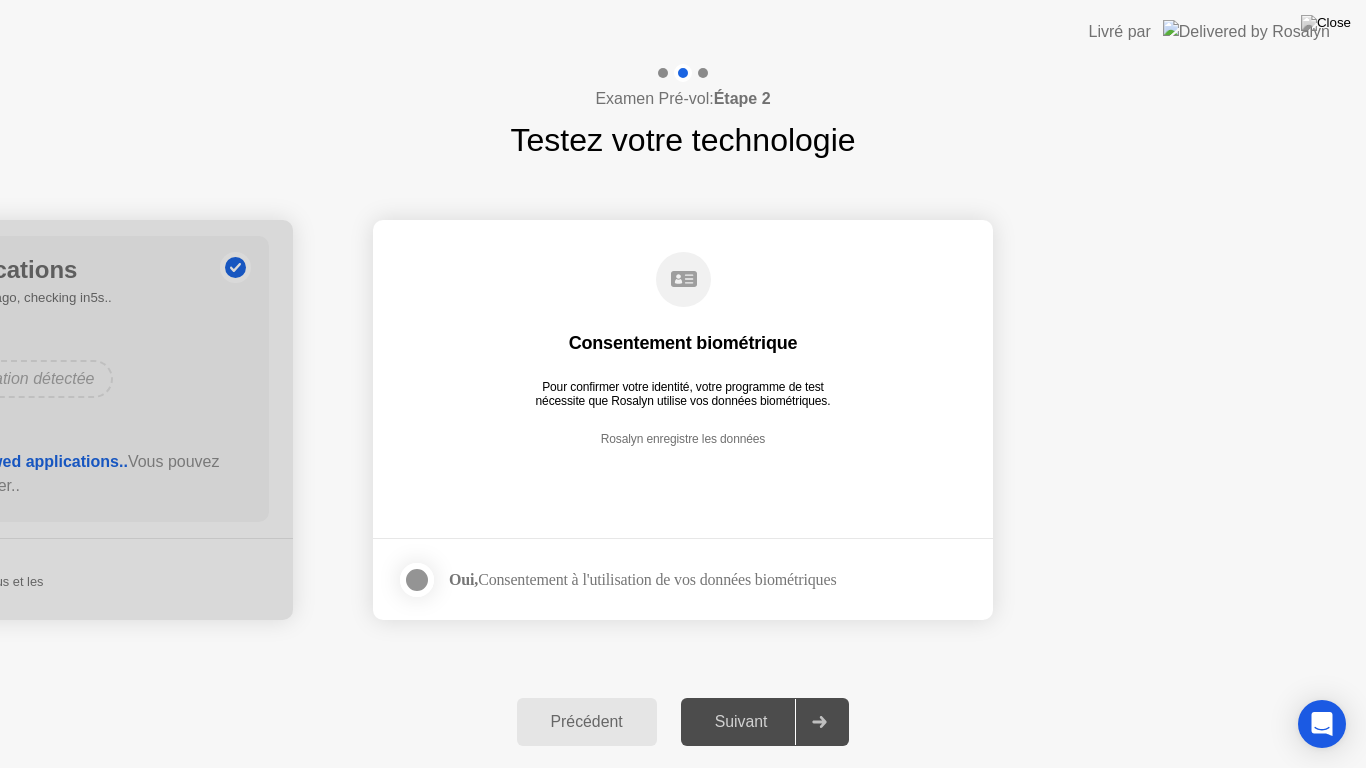 click 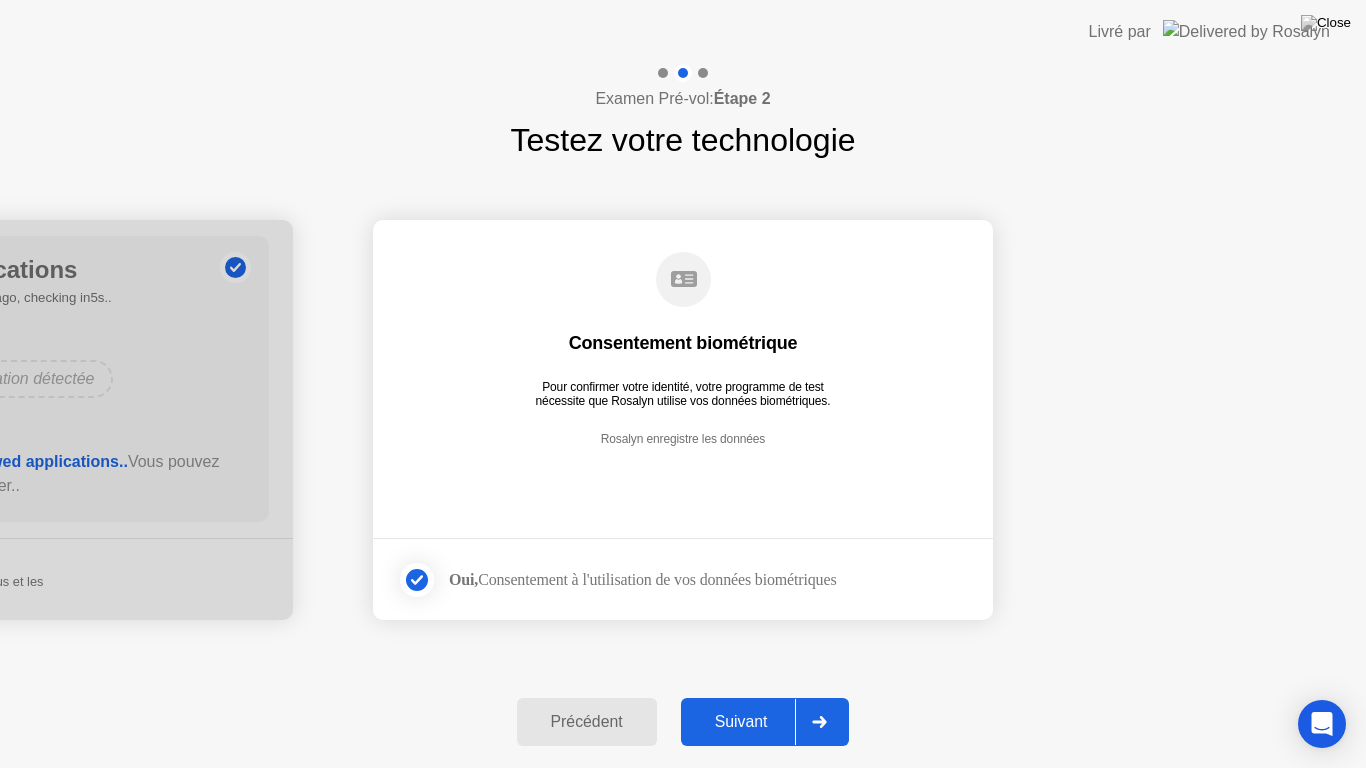 click on "Suivant" 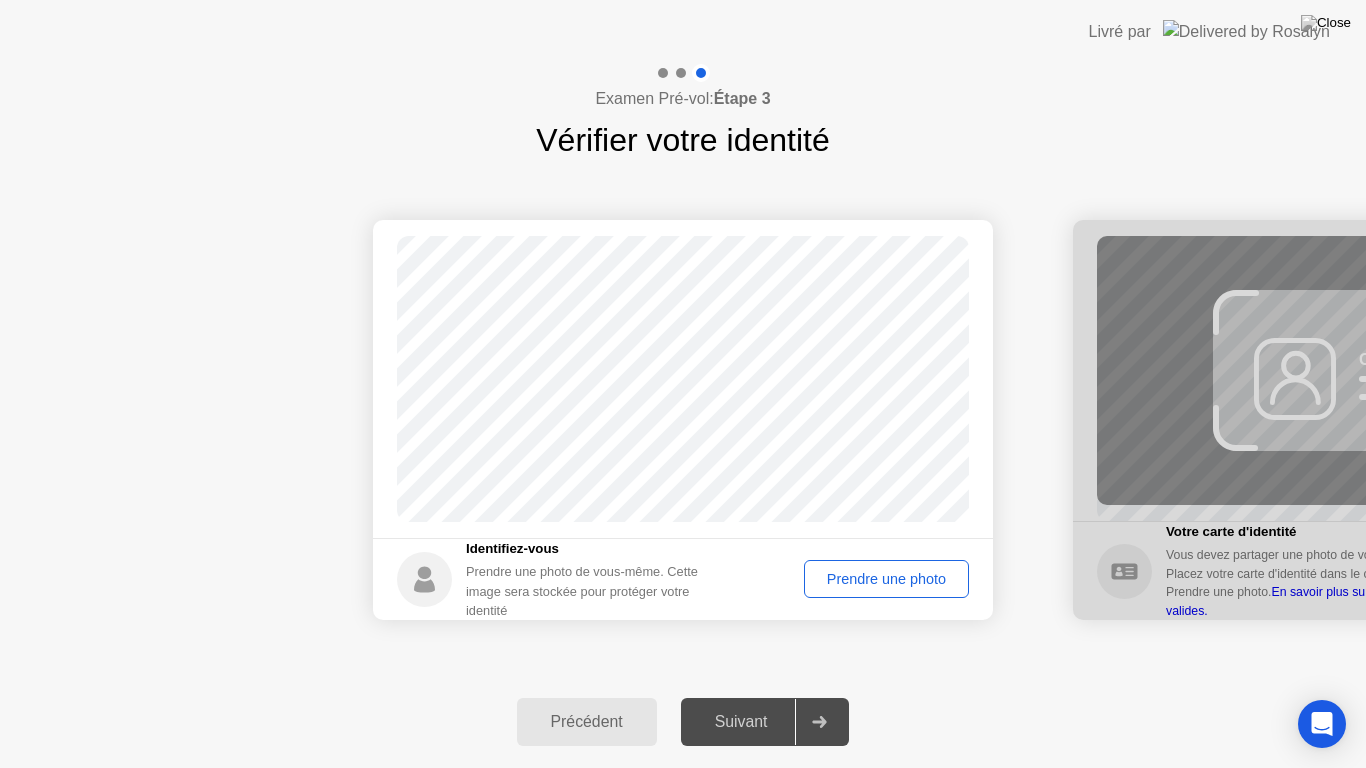 click on "Prendre une photo" 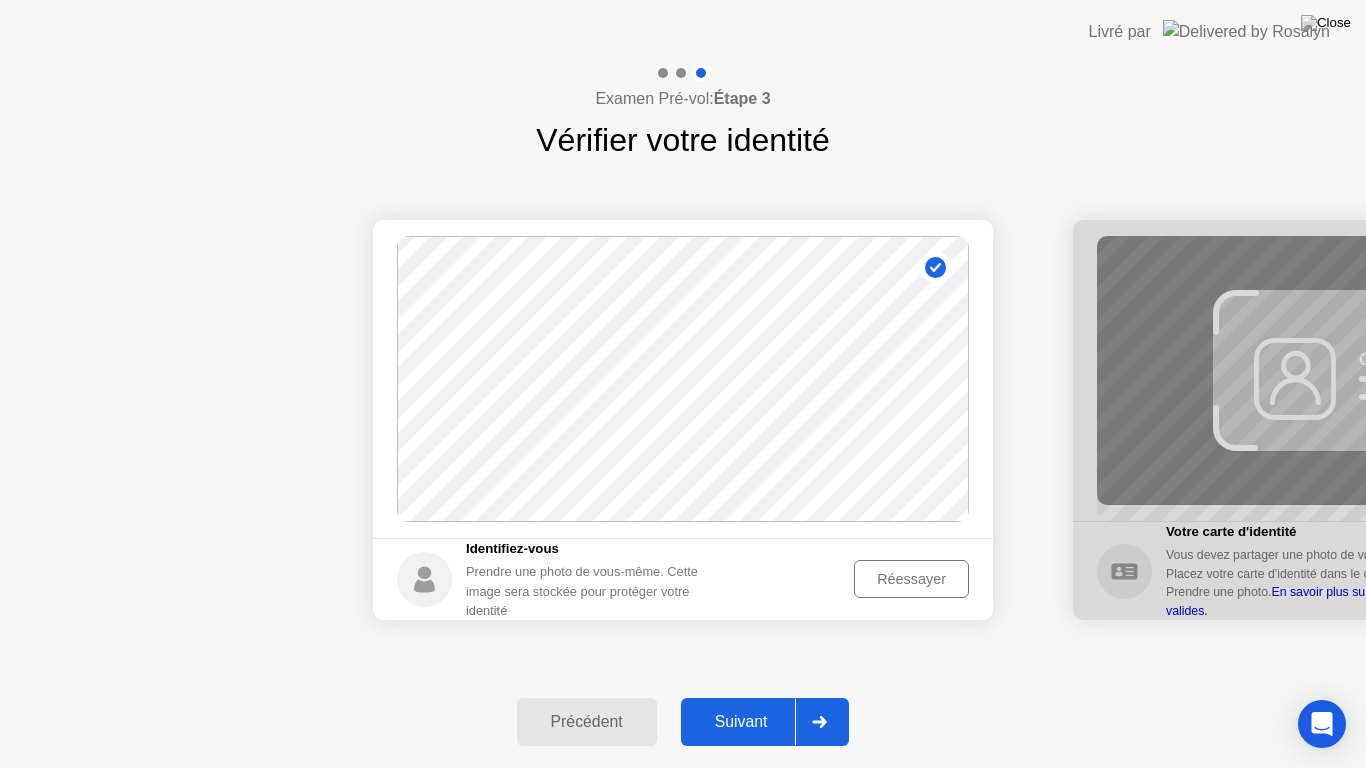 click 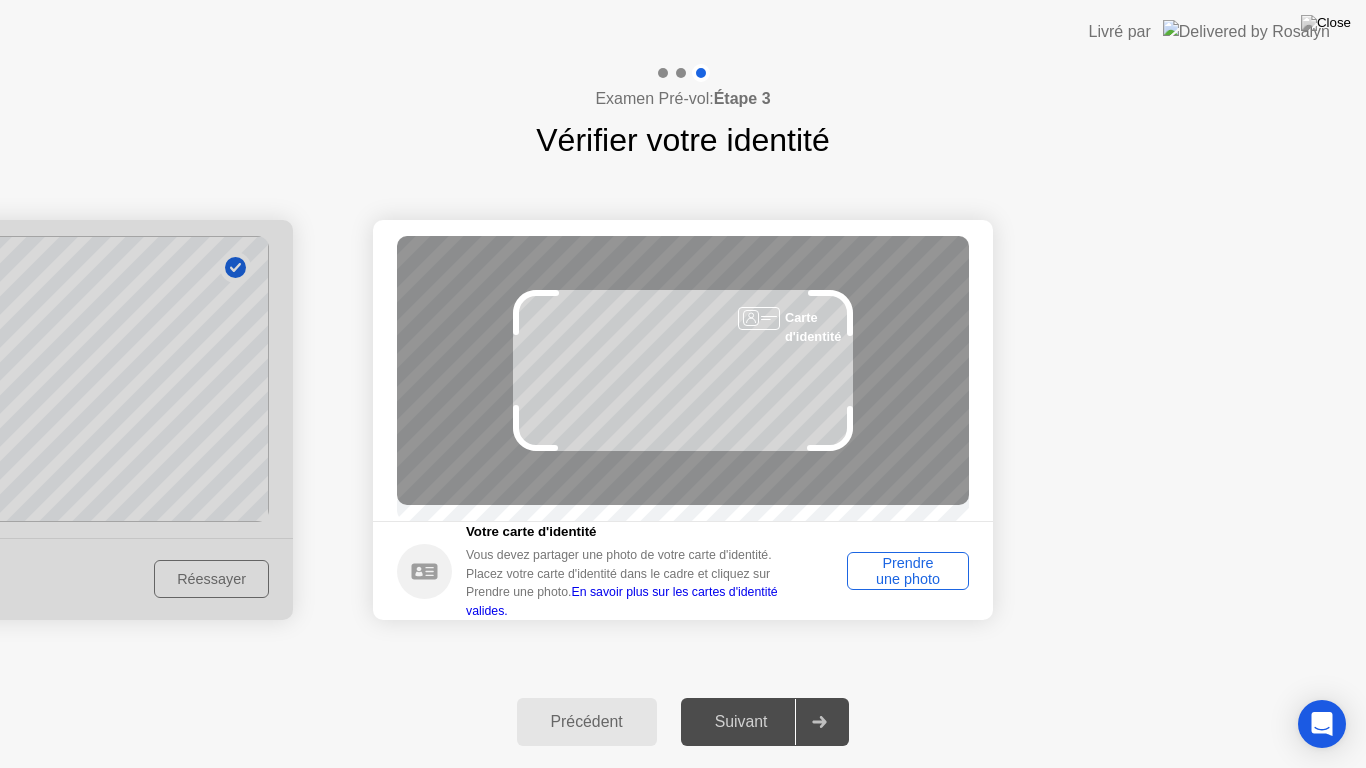 click on "Prendre une photo" 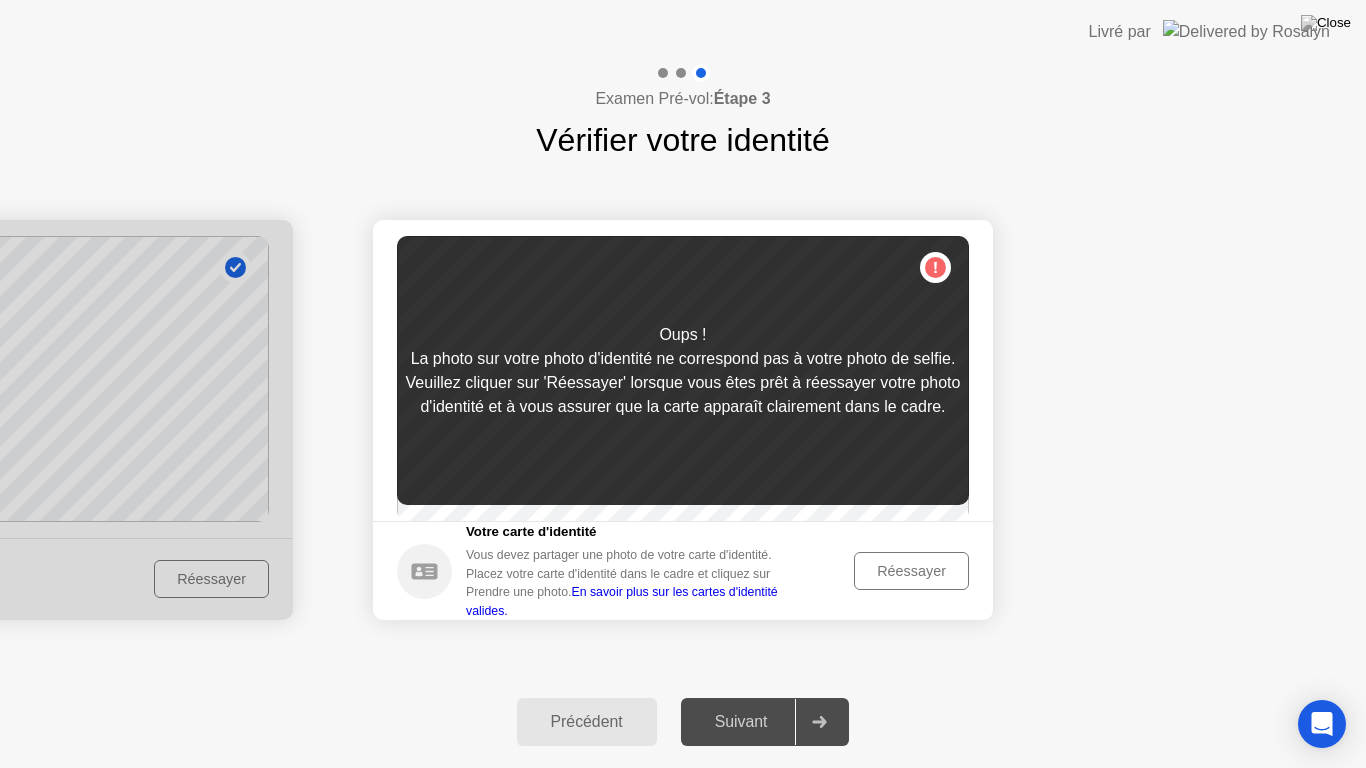 click on "Réessayer" 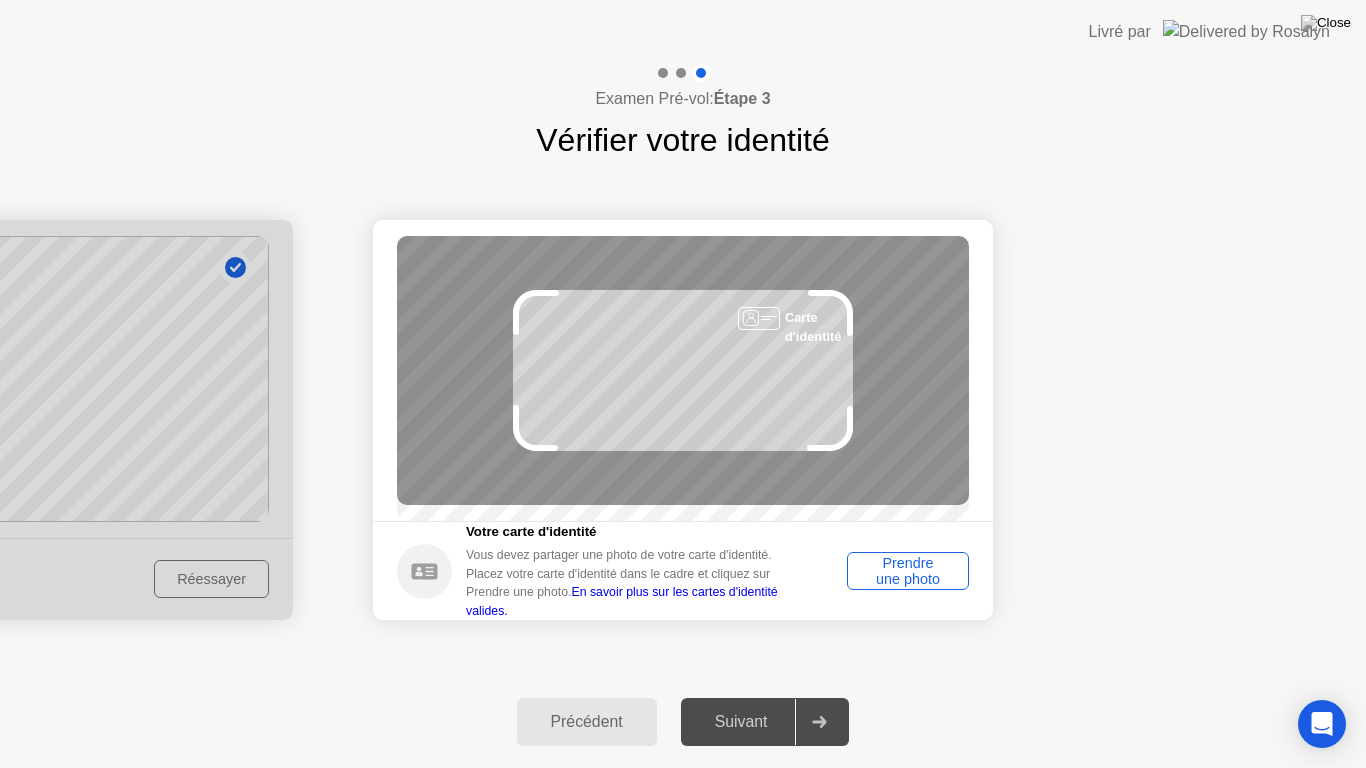 click 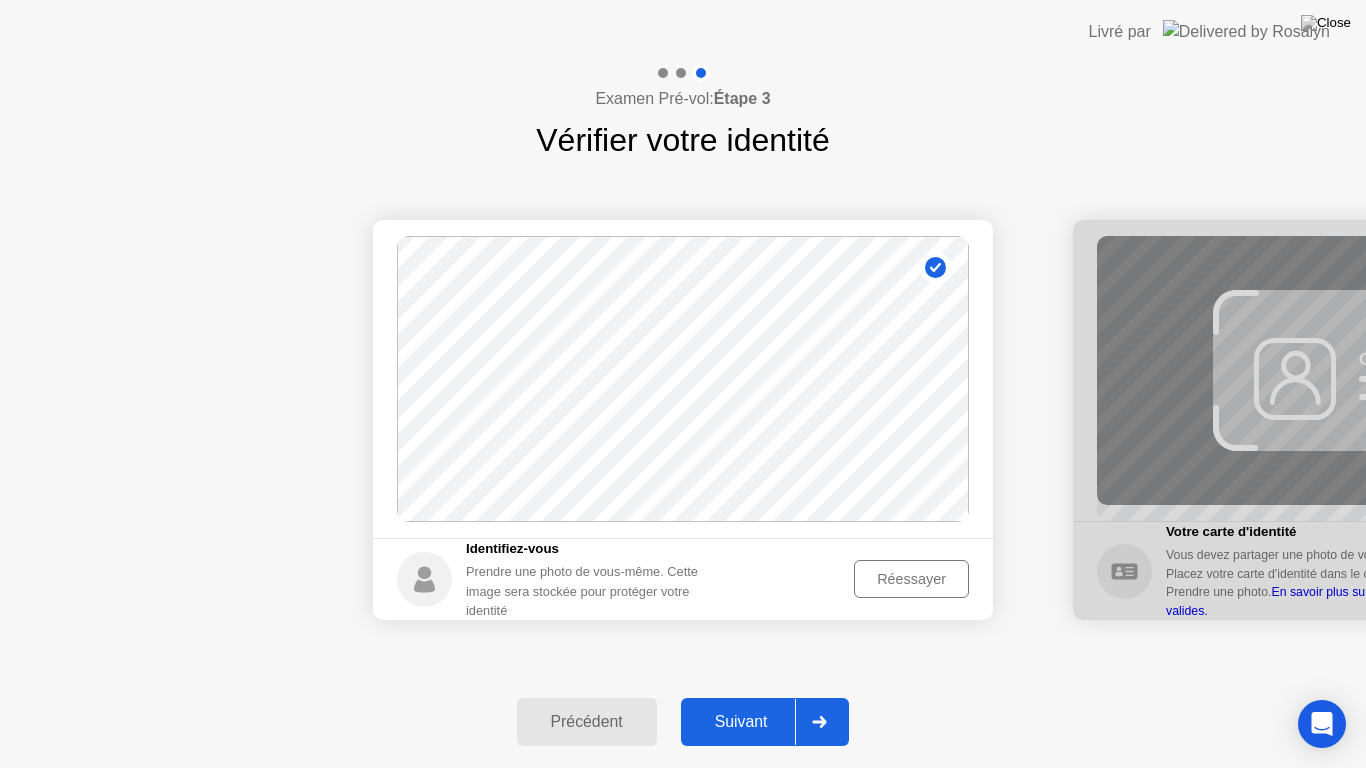 click on "Réessayer" 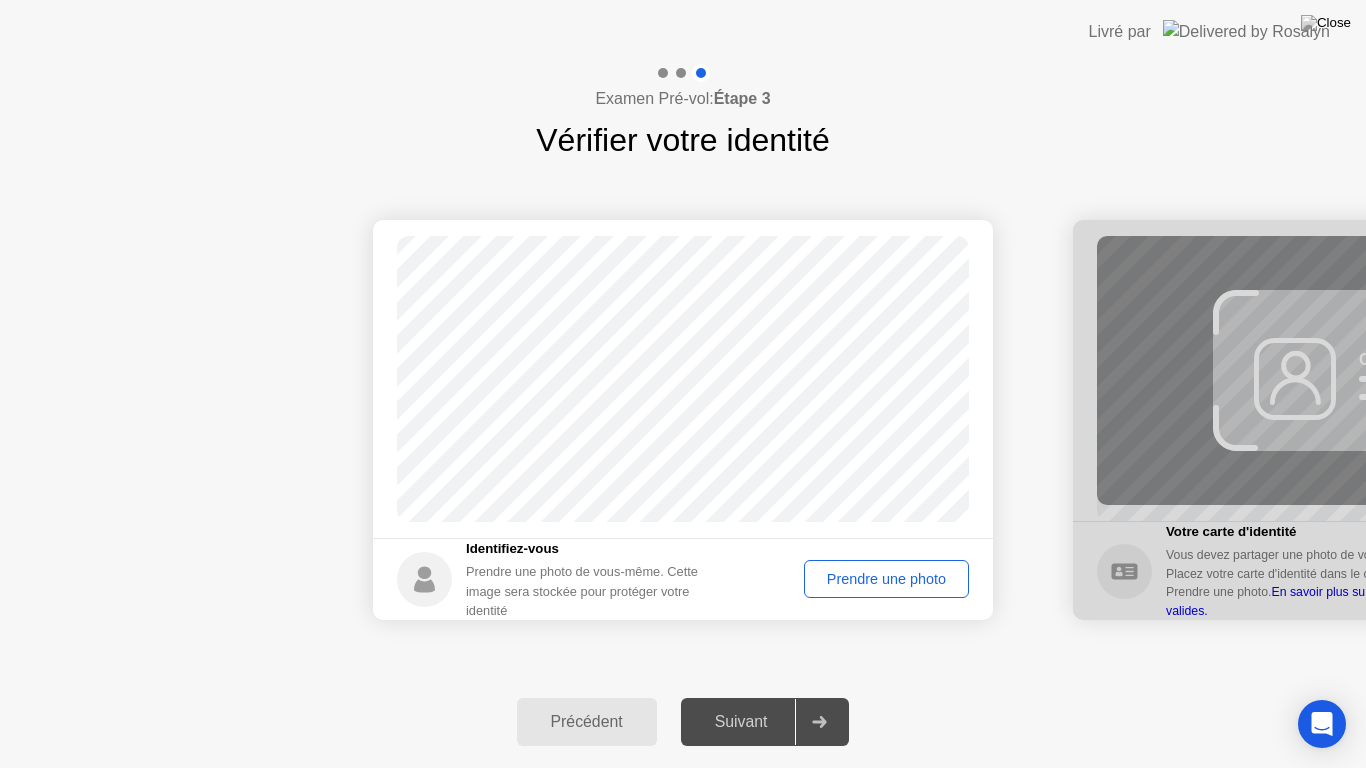 click on "Prendre une photo" 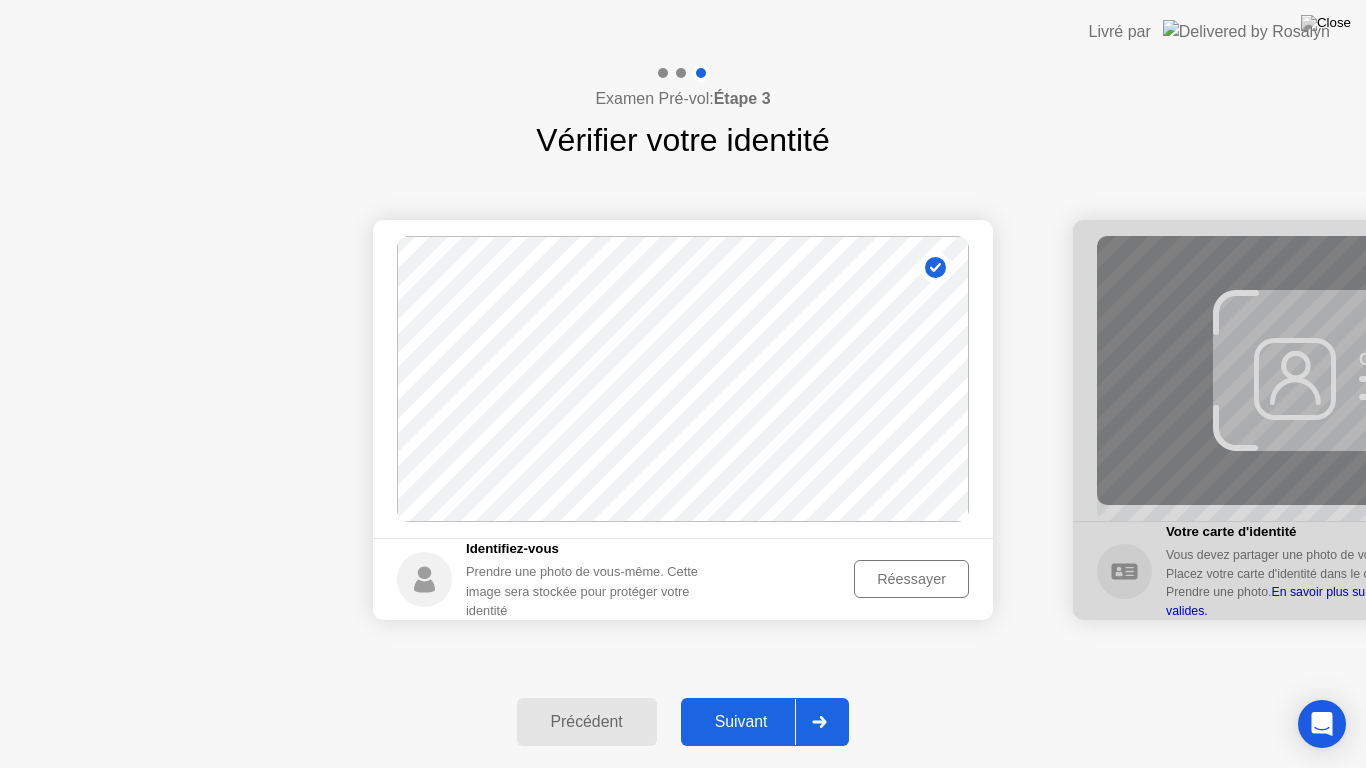click on "Suivant" 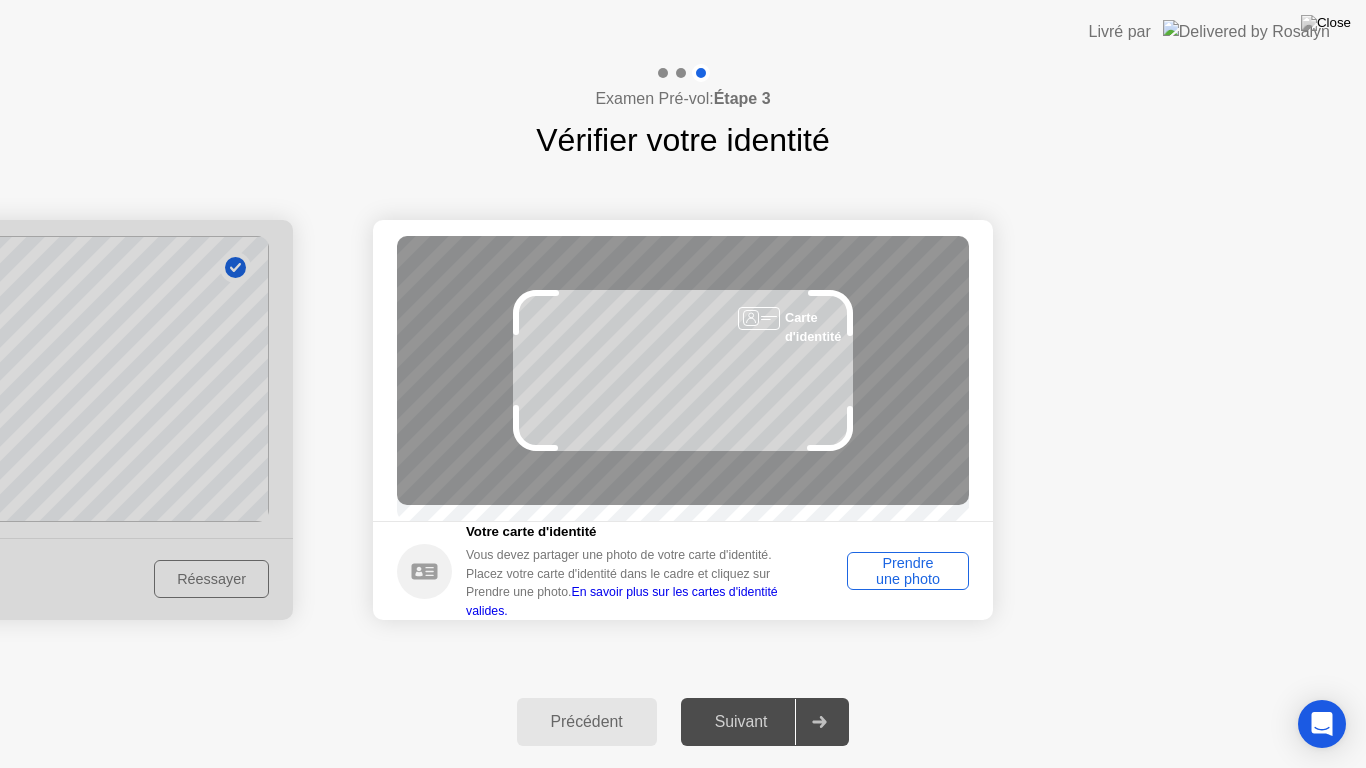 click on "Prendre une photo" 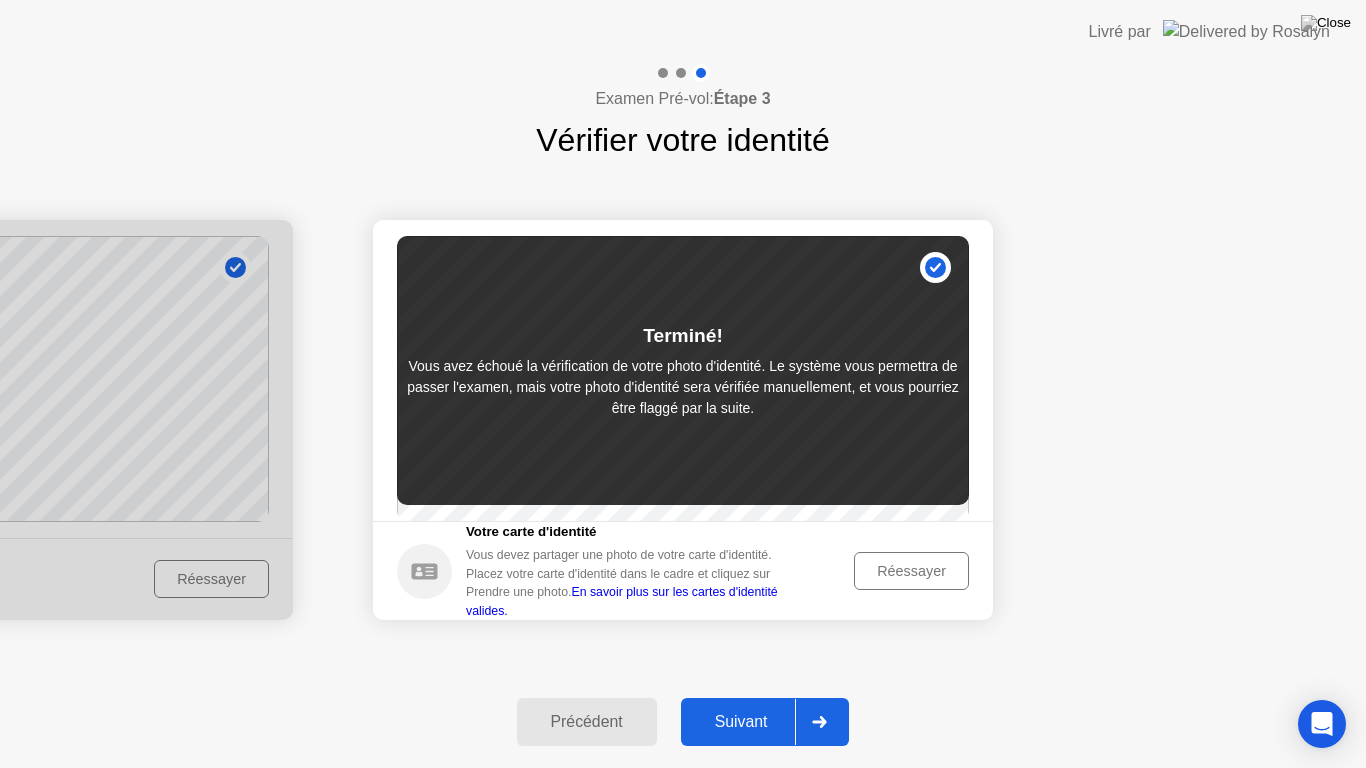 click on "Suivant" 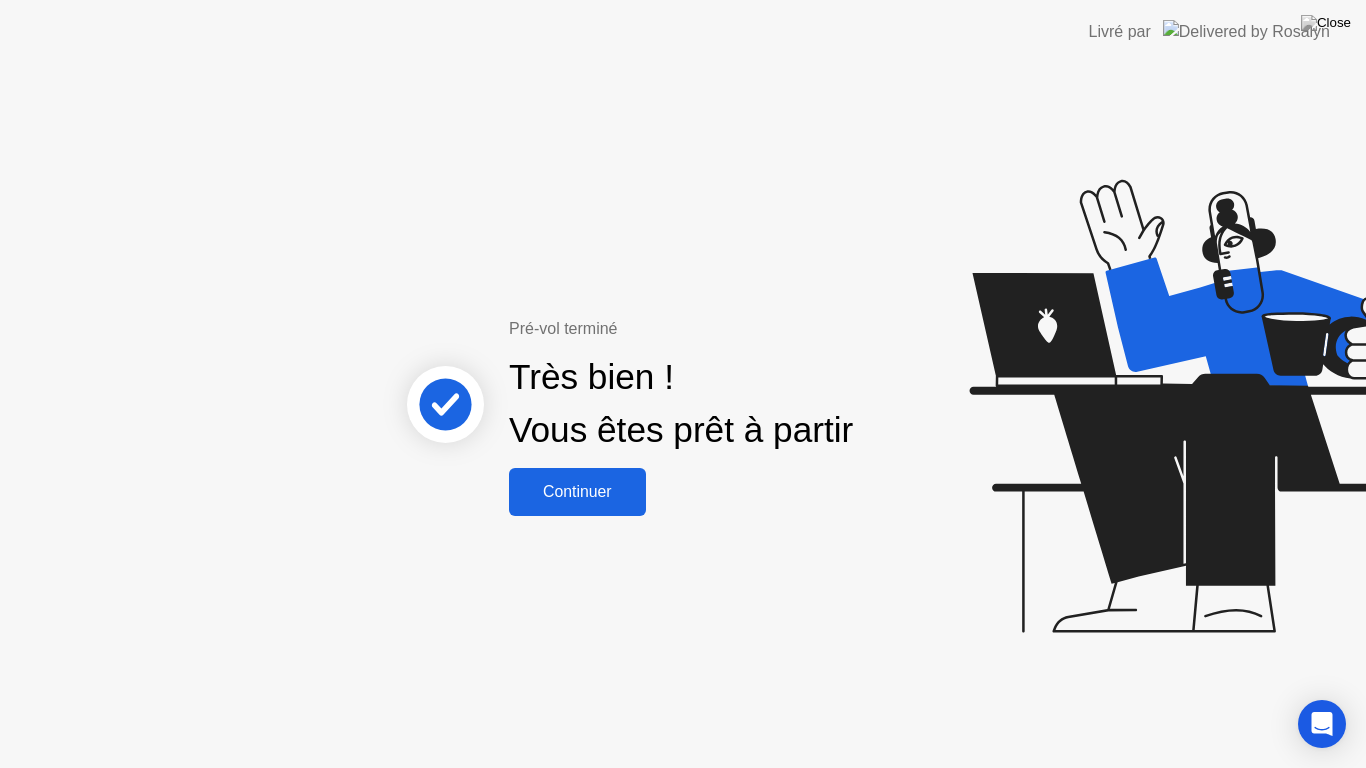 click on "Continuer" 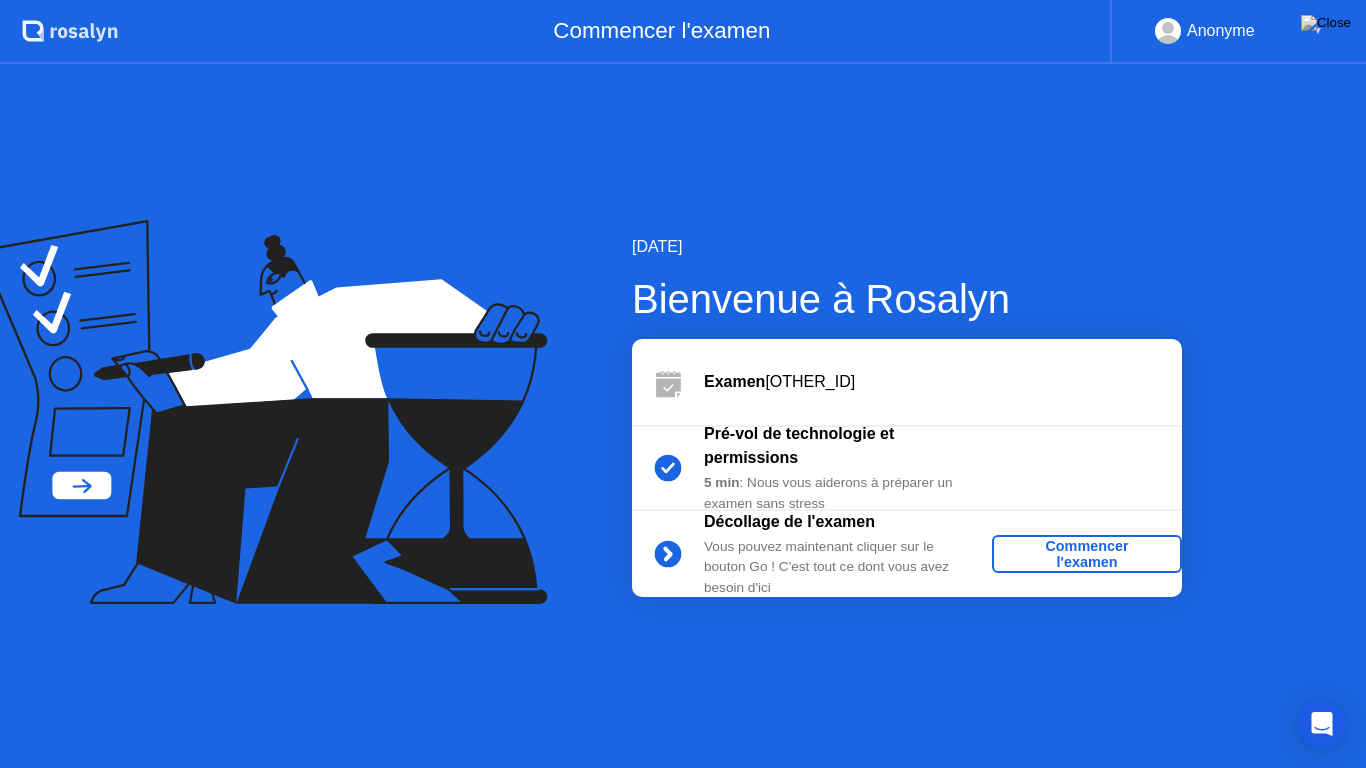 click on "Commencer l'examen" 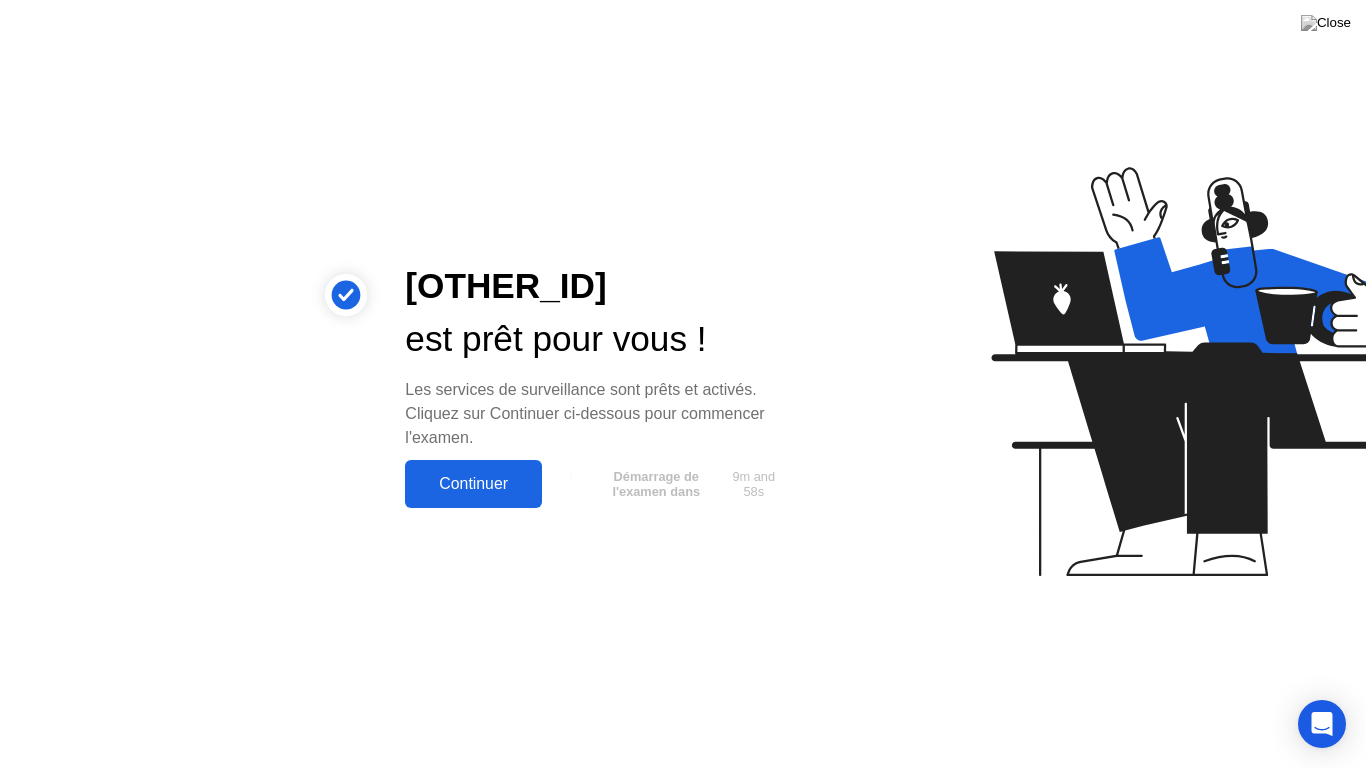 click on "Continuer" 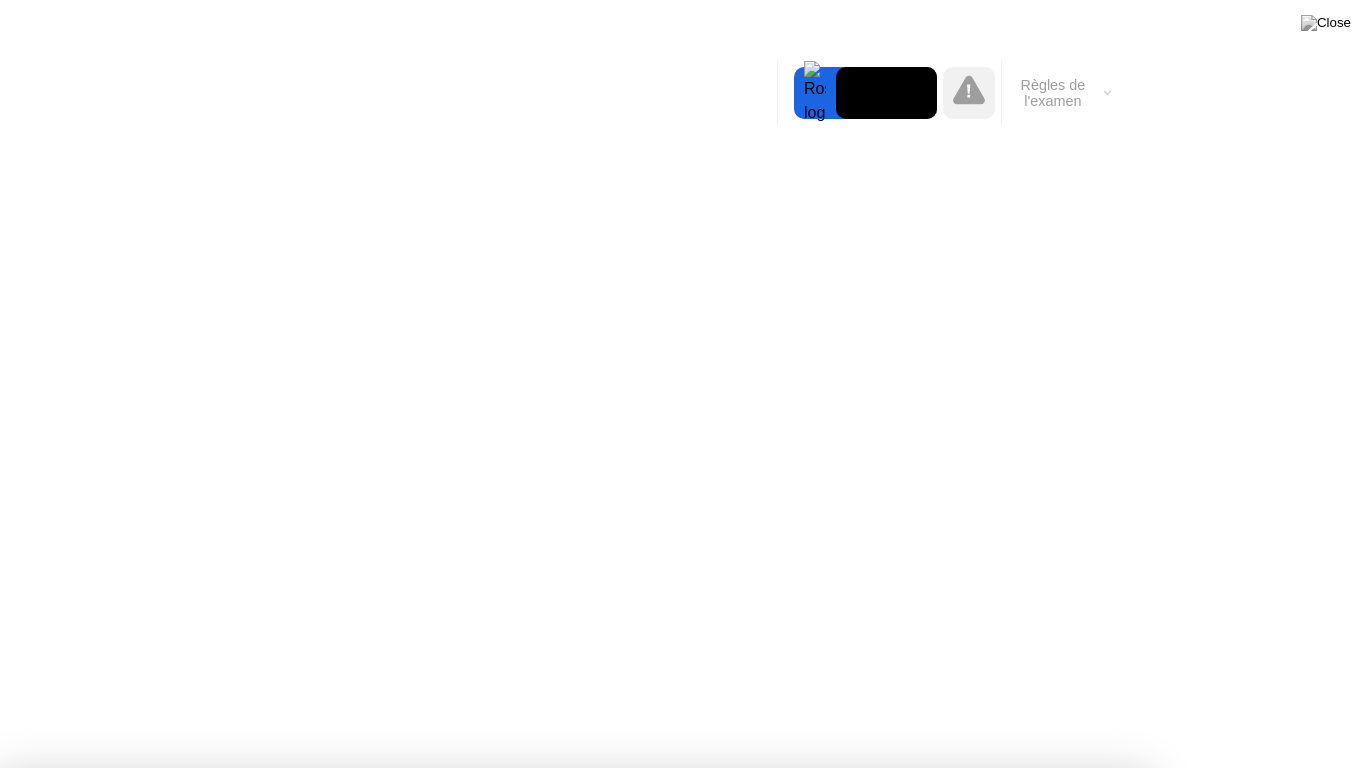 click on "Compris!" at bounding box center [684, 1291] 